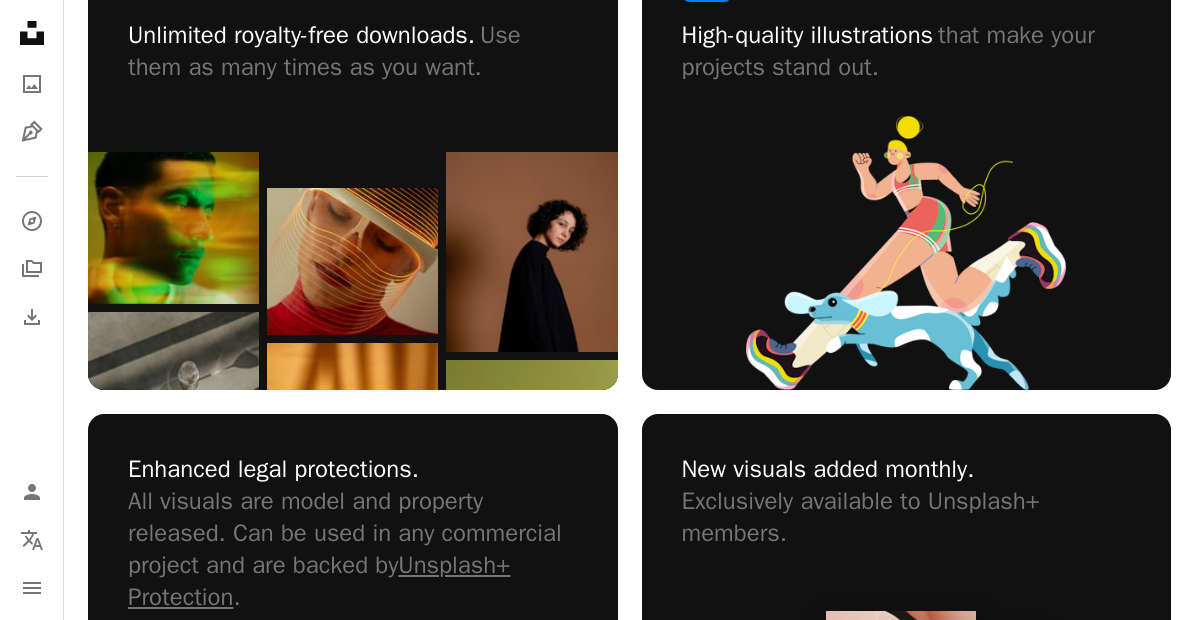 scroll, scrollTop: 1281, scrollLeft: 0, axis: vertical 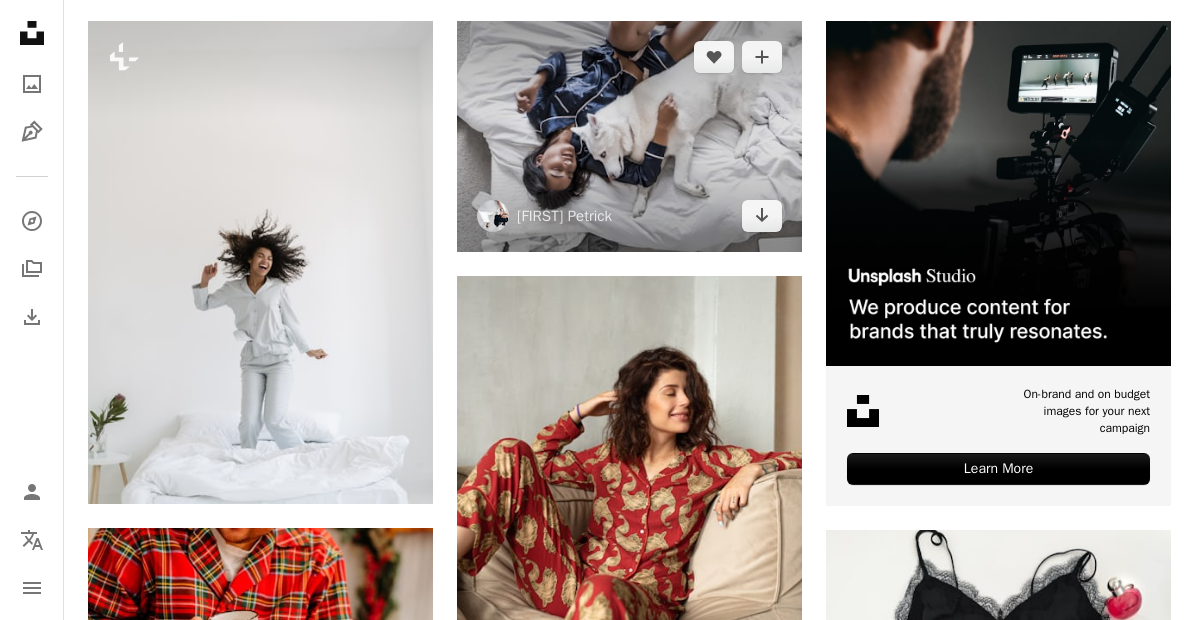 click at bounding box center [629, 136] 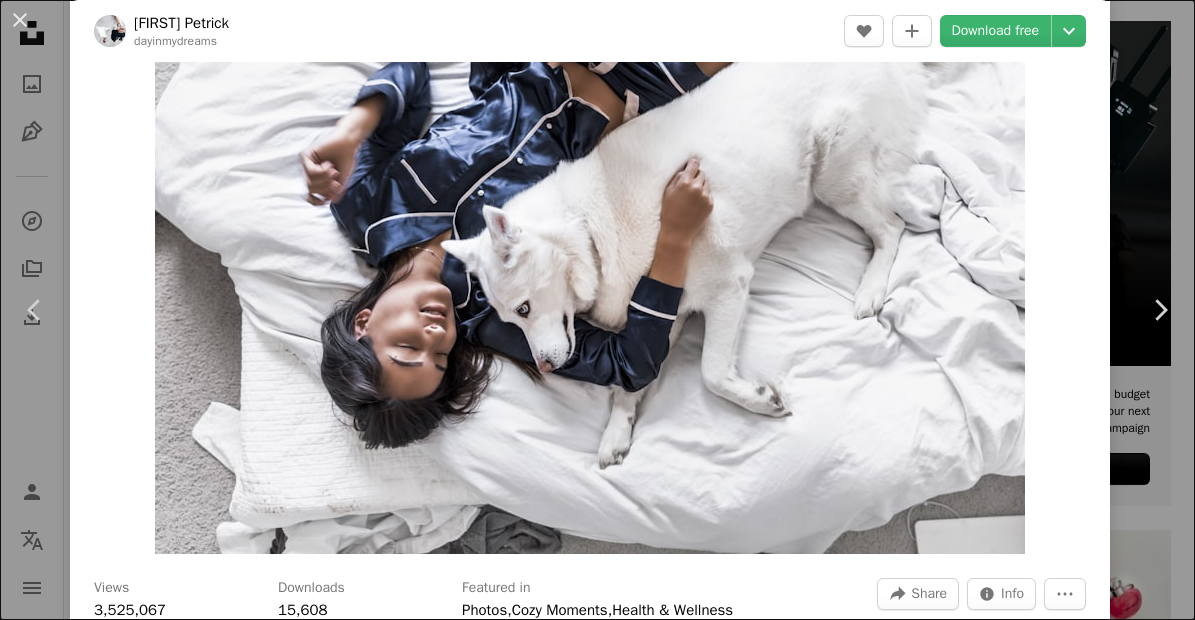 scroll, scrollTop: 115, scrollLeft: 0, axis: vertical 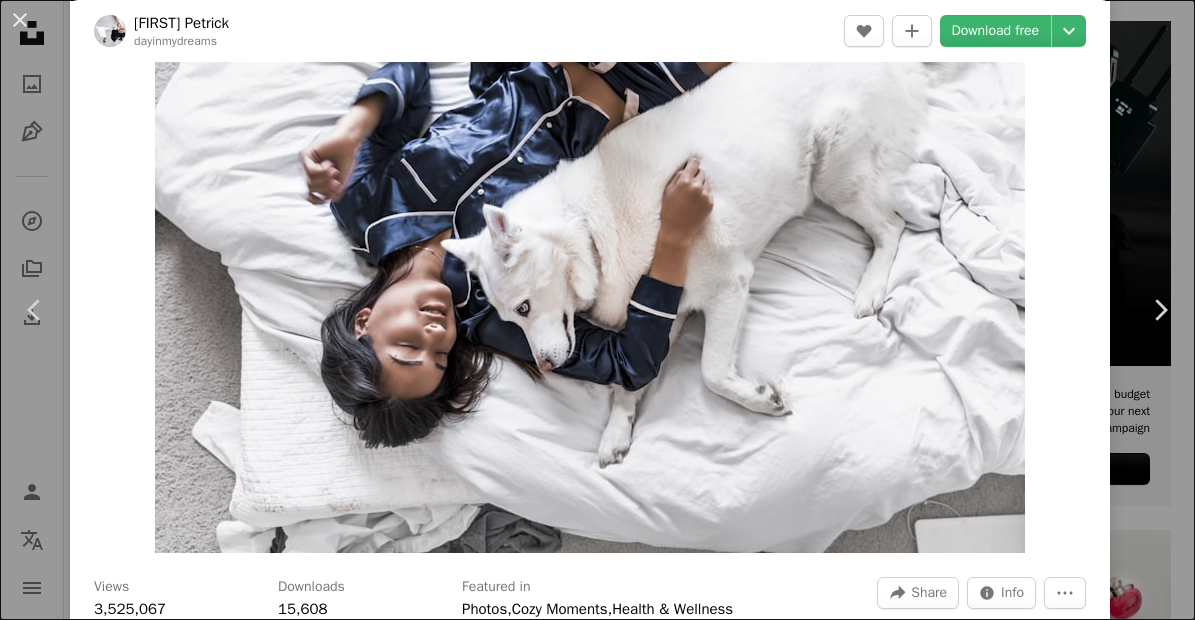 click on "Zoom in" at bounding box center (590, 263) 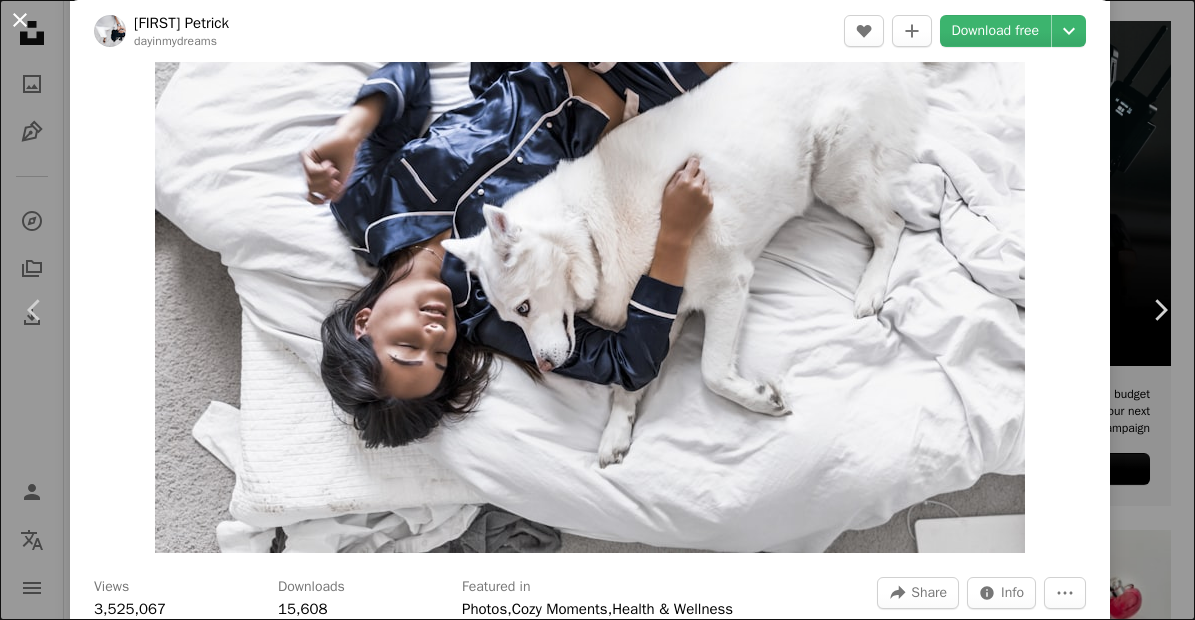 click on "An X shape" at bounding box center (20, 20) 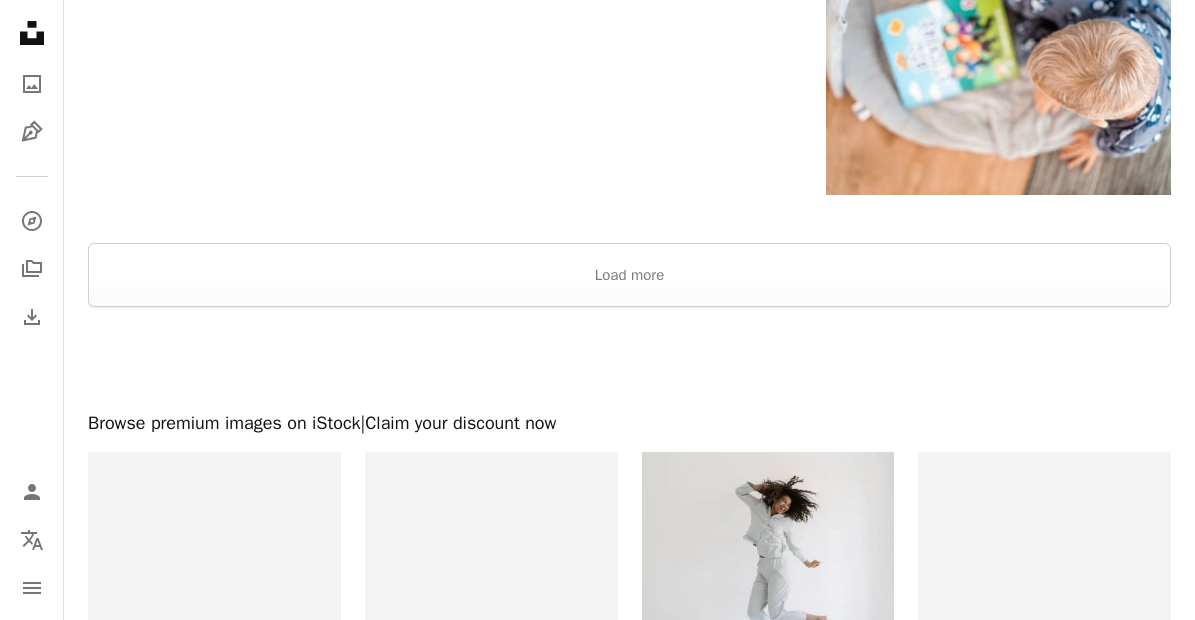 scroll, scrollTop: 9146, scrollLeft: 0, axis: vertical 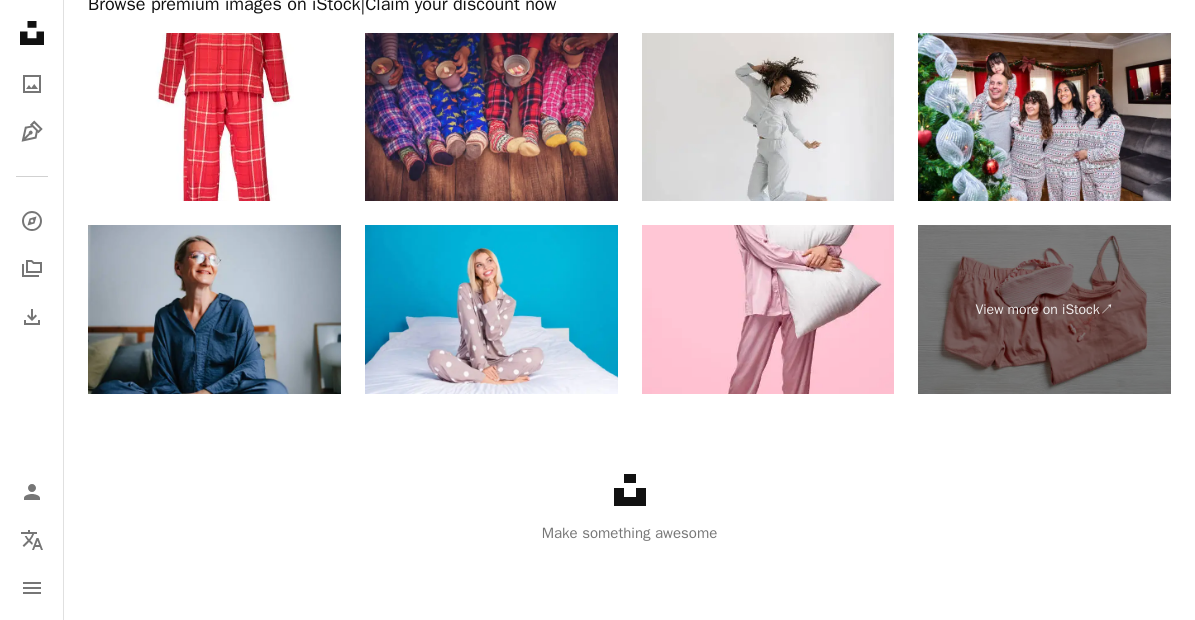 click 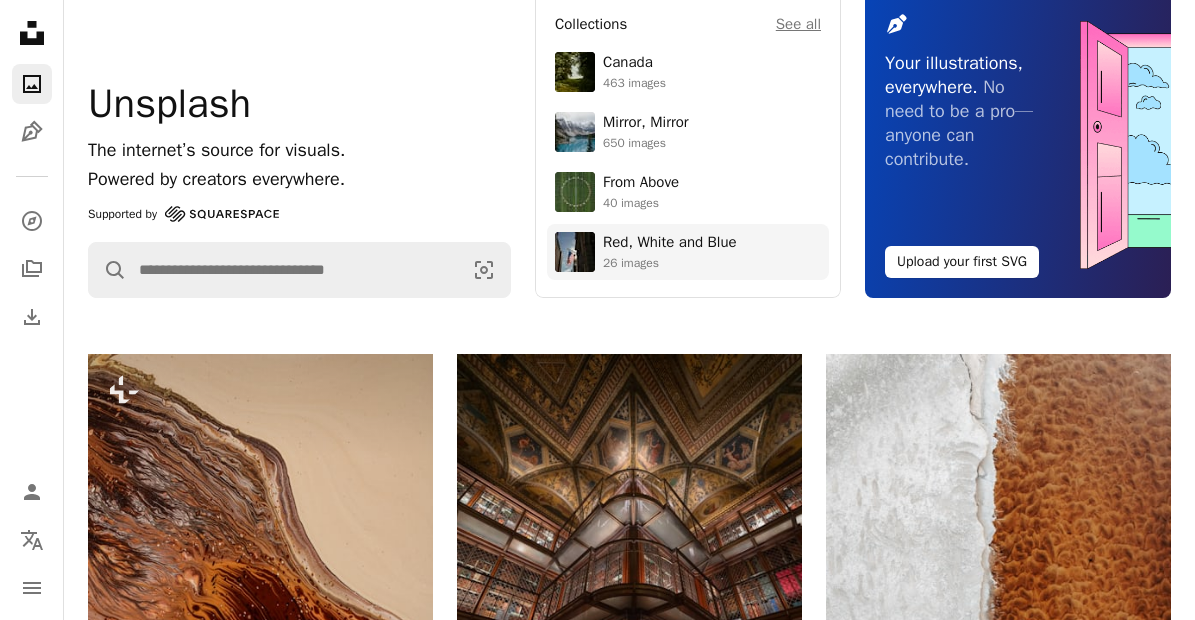 scroll, scrollTop: 181, scrollLeft: 0, axis: vertical 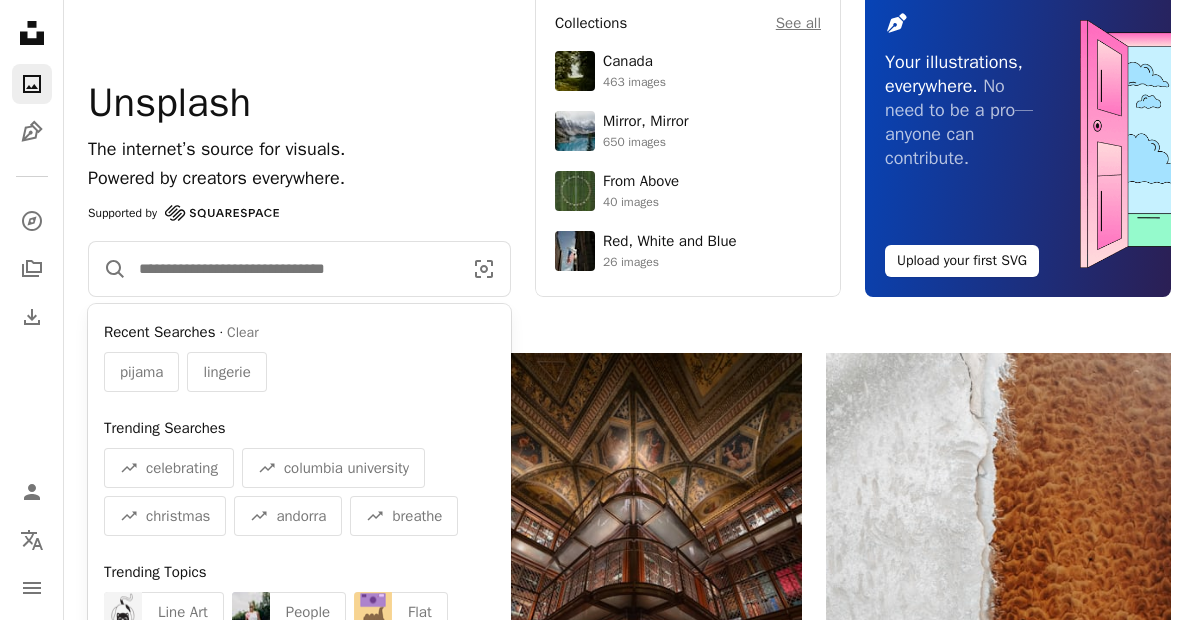 click at bounding box center [292, 269] 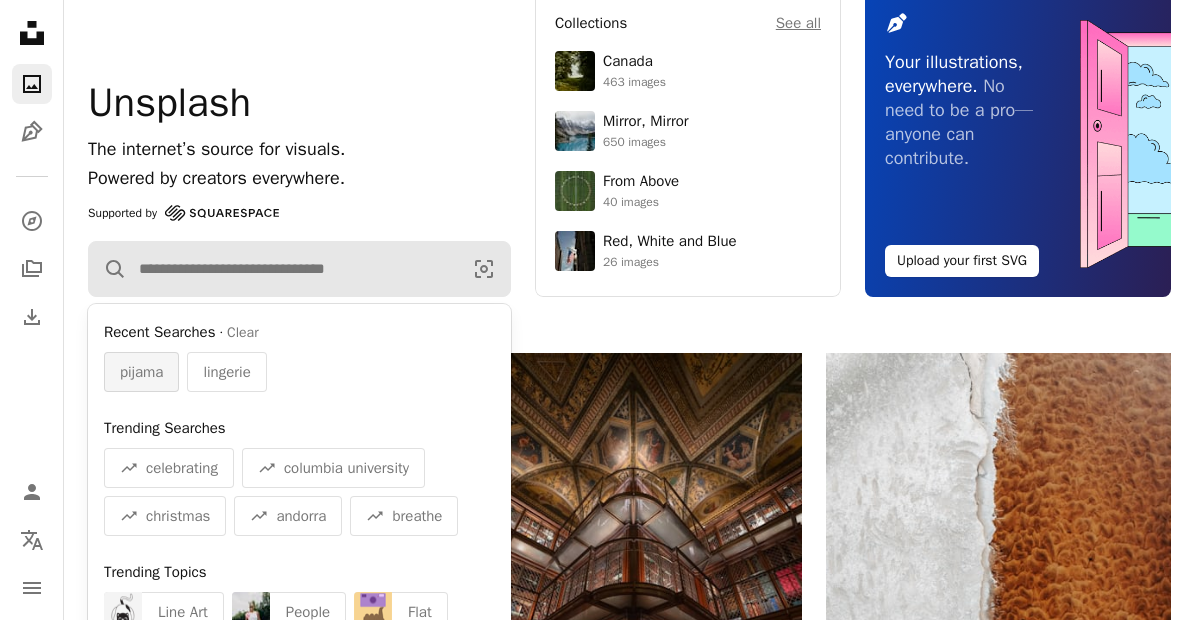 click on "pijama" at bounding box center (141, 372) 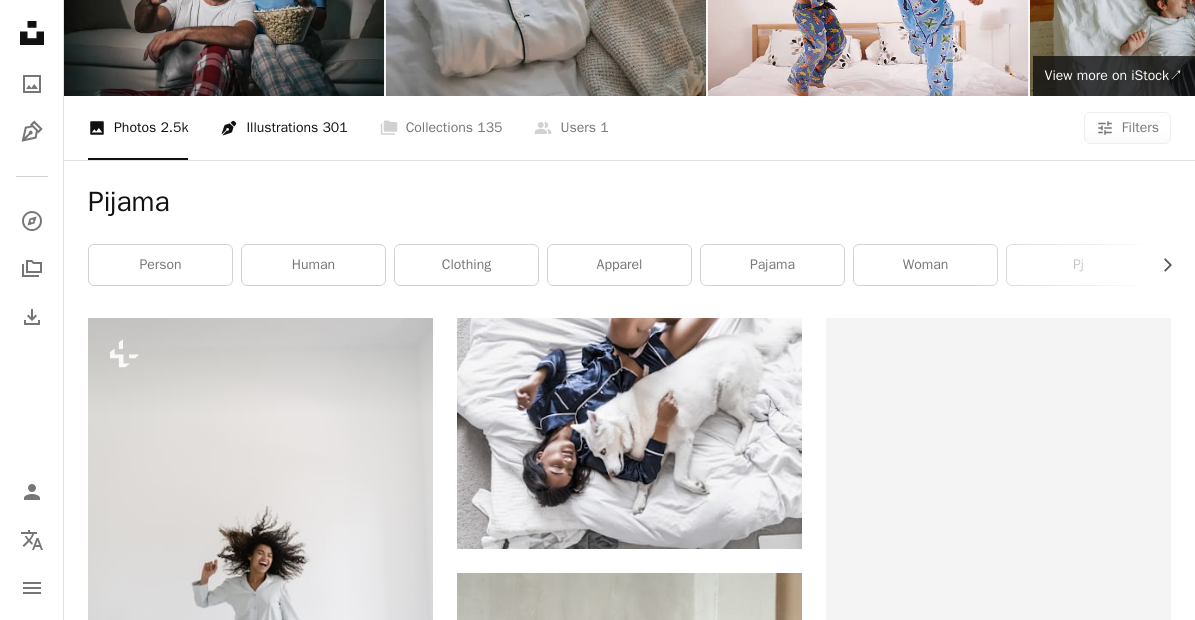 scroll, scrollTop: 0, scrollLeft: 0, axis: both 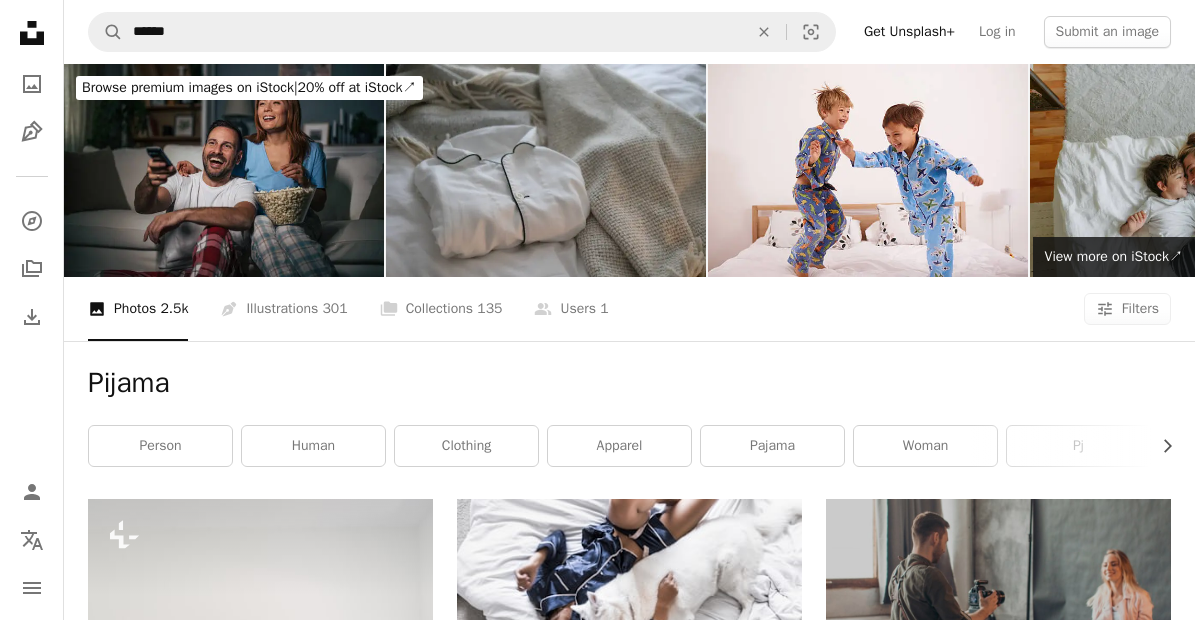 click on "Browse premium images on iStock  |  20% off at iStock  ↗" at bounding box center [249, 87] 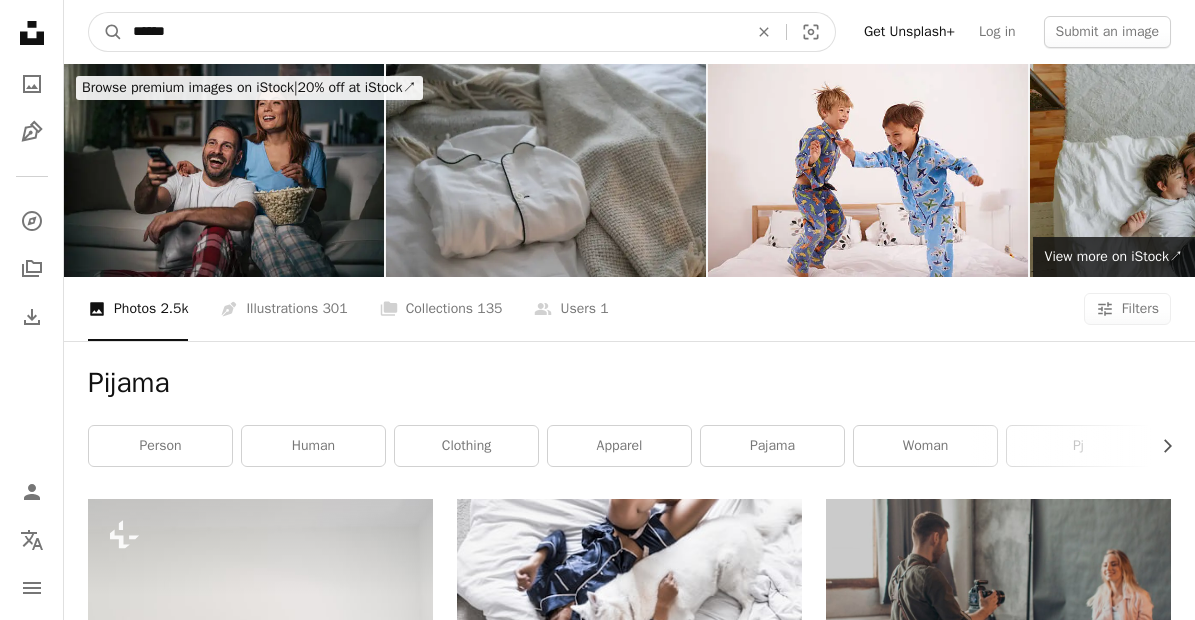 drag, startPoint x: 389, startPoint y: 38, endPoint x: 46, endPoint y: -13, distance: 346.7708 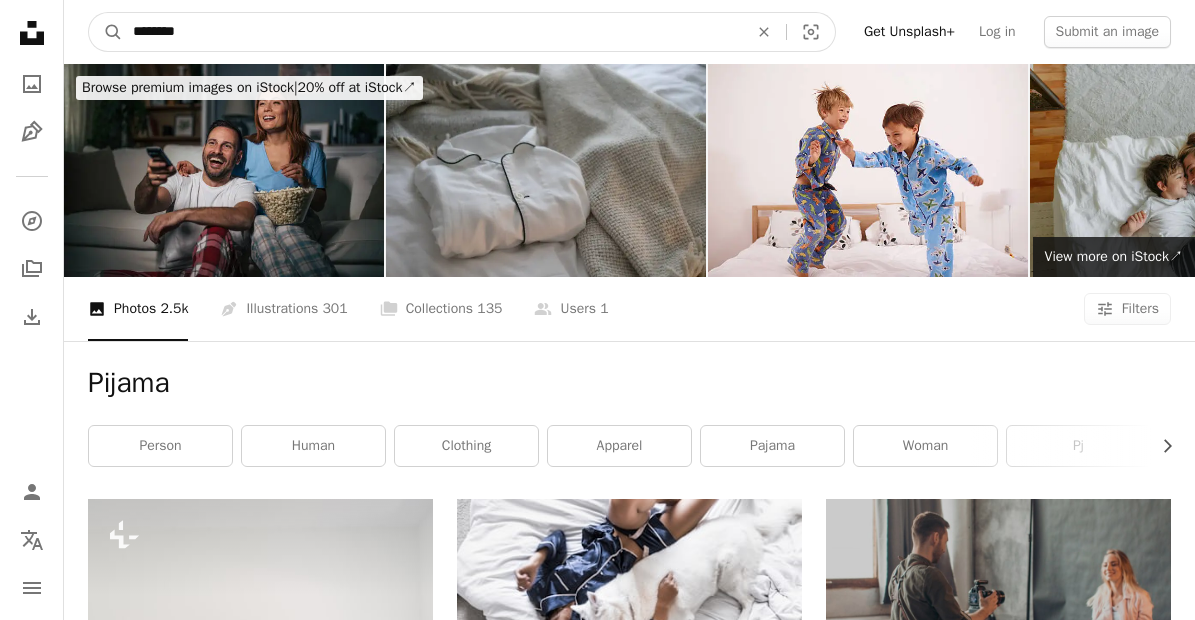 type on "********" 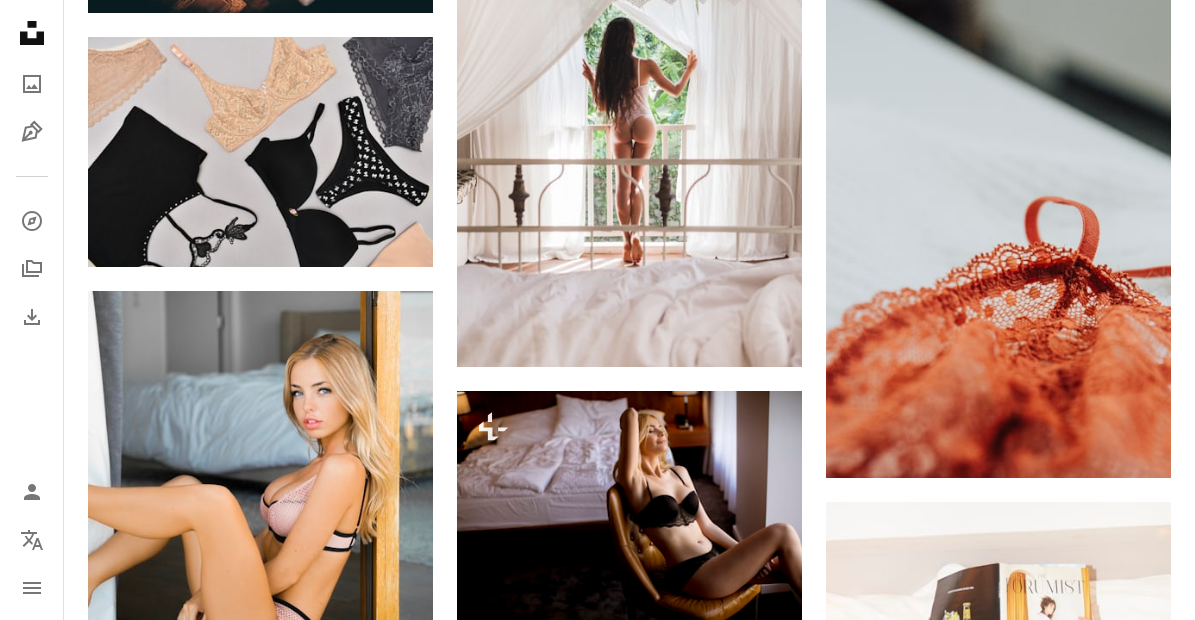 scroll, scrollTop: 2349, scrollLeft: 0, axis: vertical 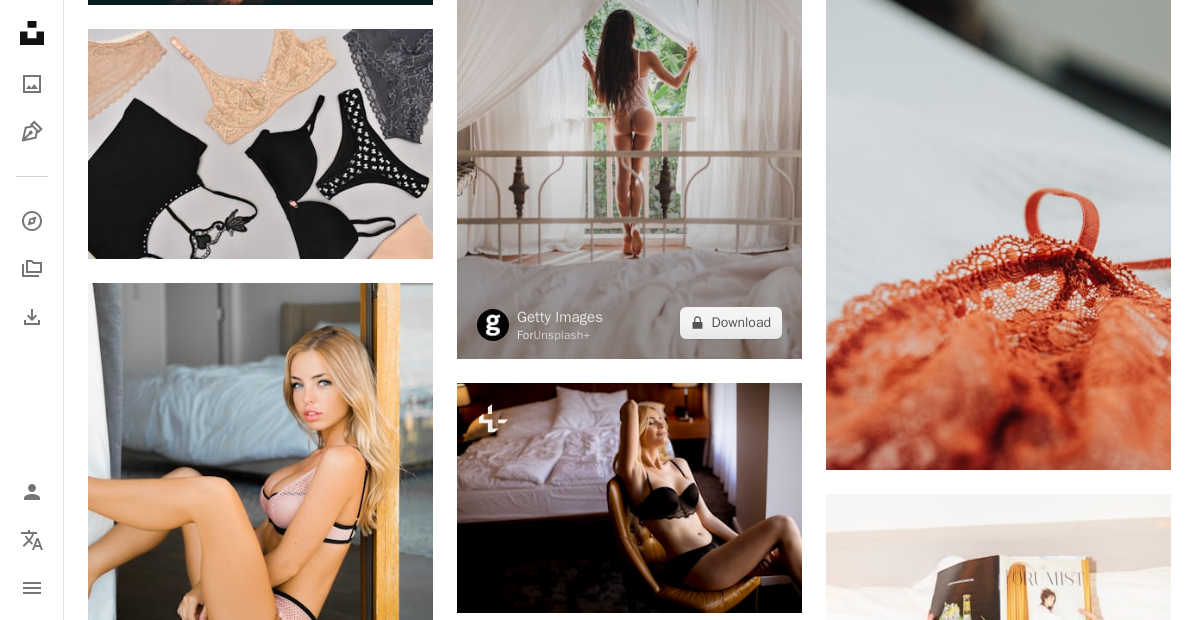 click at bounding box center [629, 100] 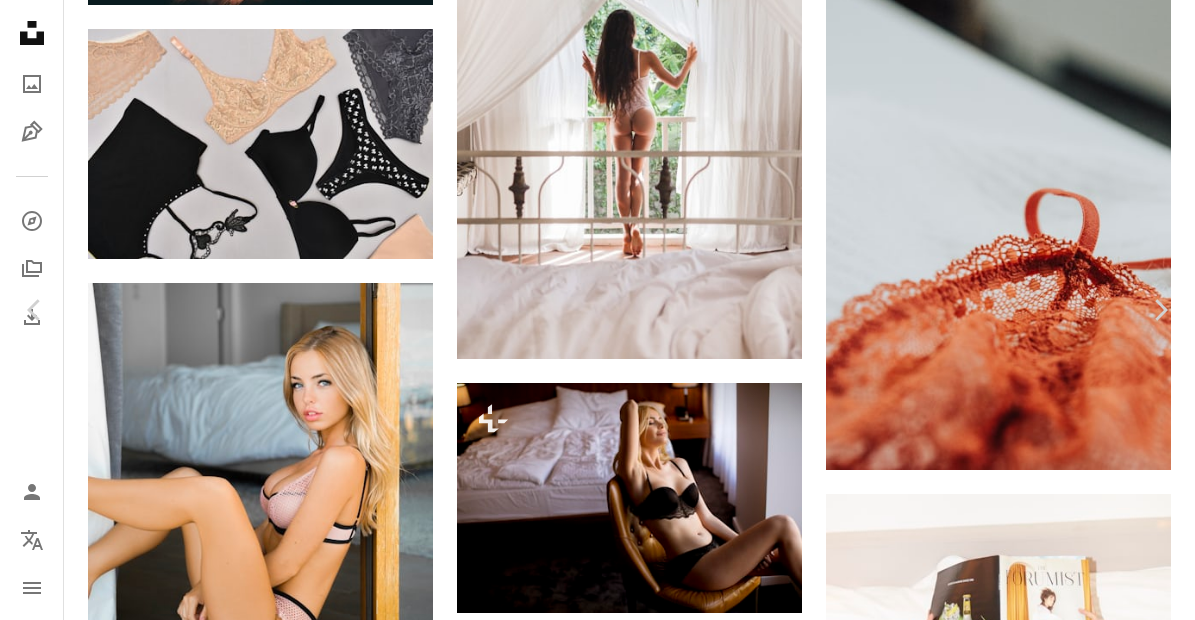 click on "A lock Download" at bounding box center (1034, 2363) 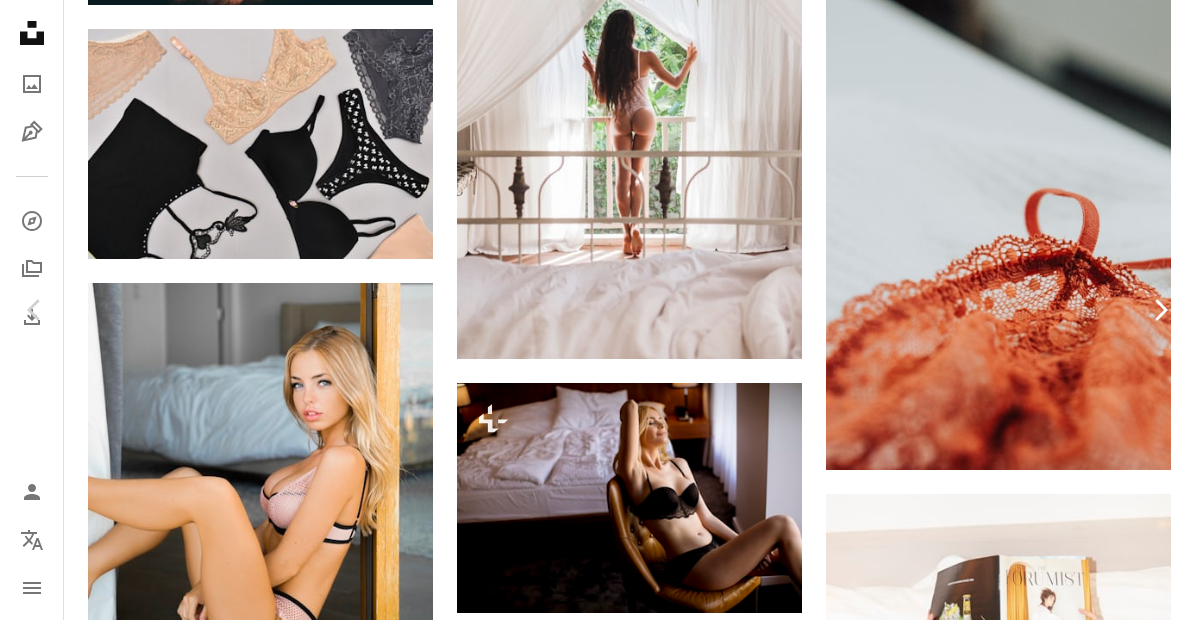 click on "Chevron right" at bounding box center (1160, 310) 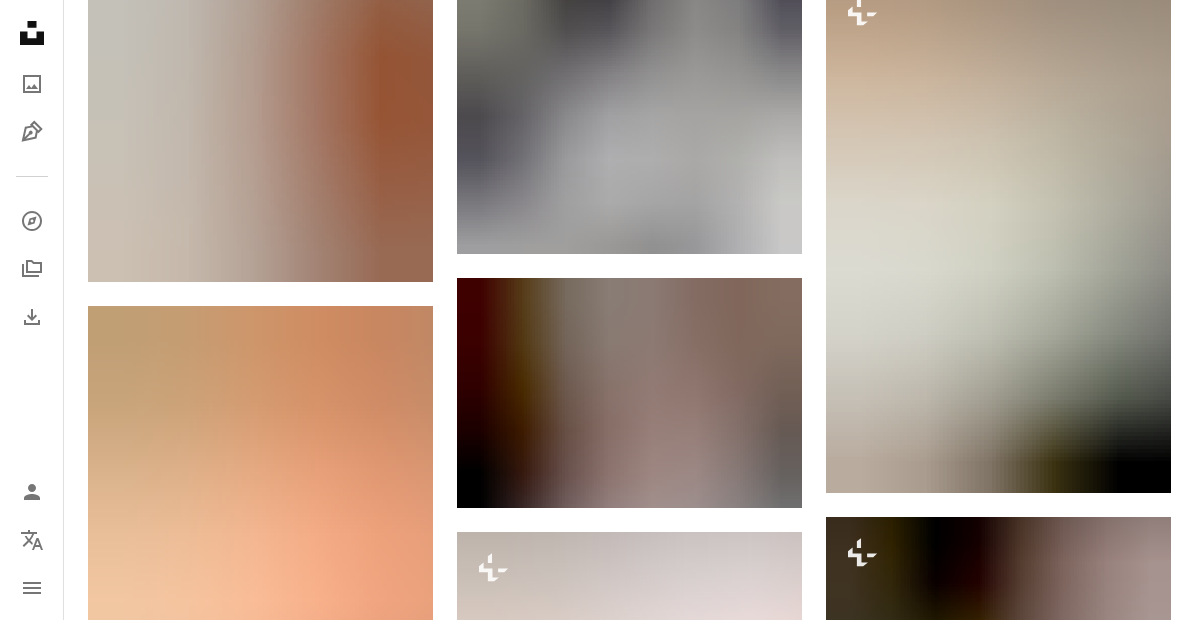scroll, scrollTop: 3686, scrollLeft: 0, axis: vertical 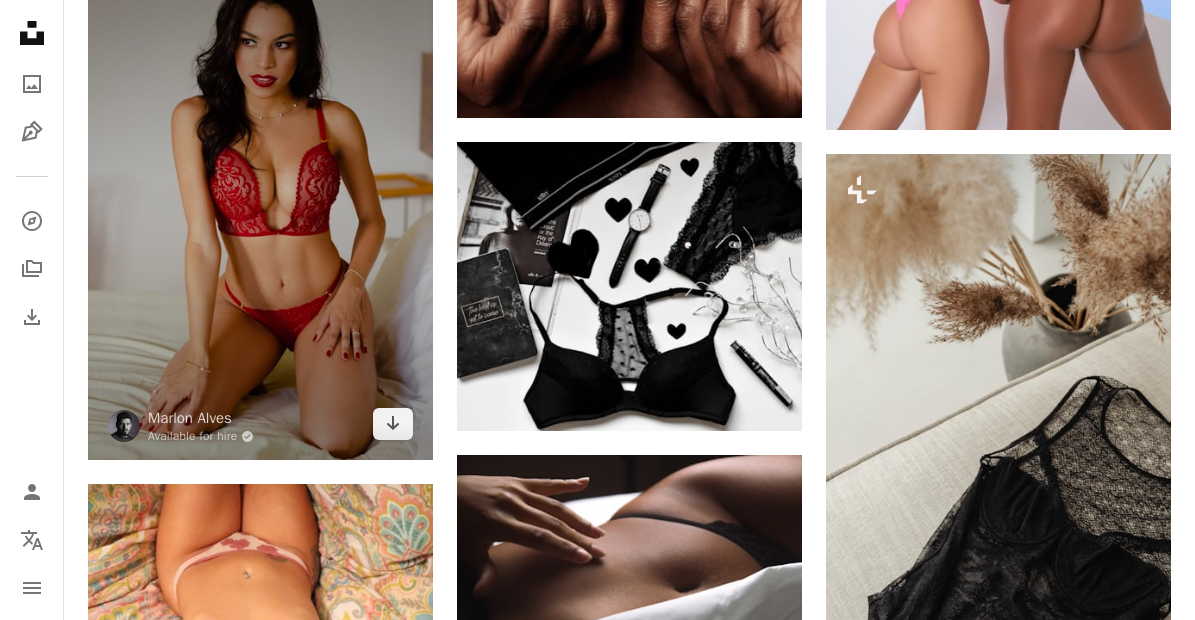 click at bounding box center (260, 202) 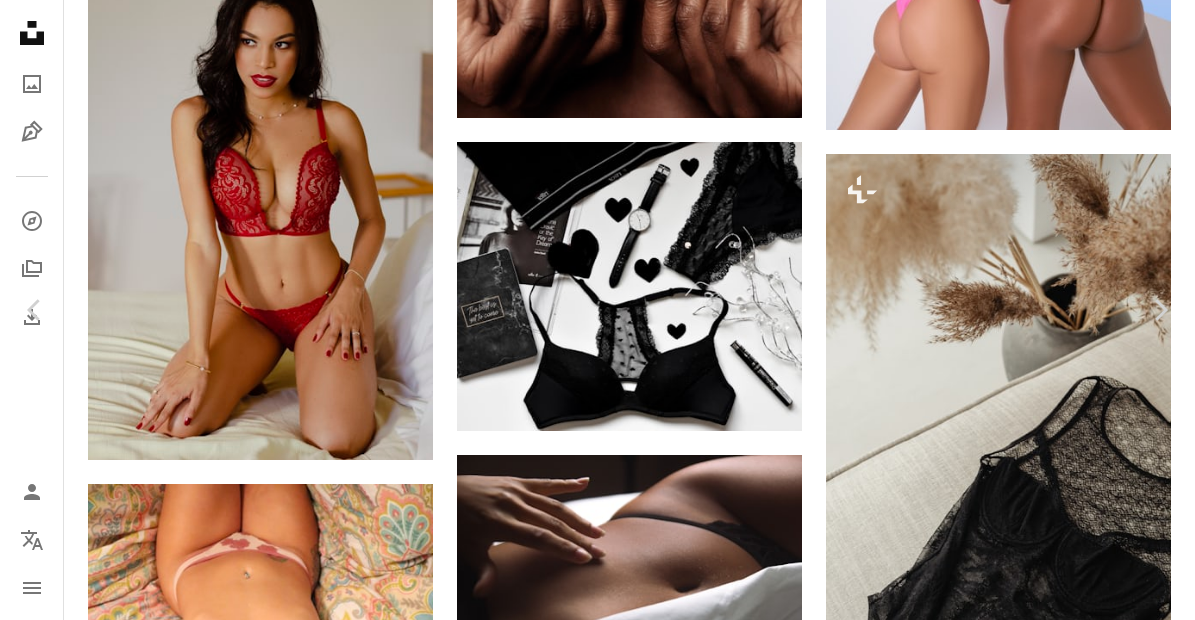 click on "An X shape Chevron left Chevron right Marlon Alves Available for hire A checkmark inside of a circle A heart A plus sign Download free Chevron down Zoom in Views 487,671 Downloads 4,374 A forward-right arrow Share Info icon Info More Actions Calendar outlined Published on January 23, 2022 Camera Canon, EOS 60D Safety Free to use under the Unsplash License woman lingerie sensual boudoir human grey bra clothing underwear apparel swimwear Backgrounds Browse premium related images on iStock | Save 20% with code UNSPLASH20 View more on iStock ↗ Related images A heart A plus sign Marlon Alves Available for hire A checkmark inside of a circle Arrow pointing down Plus sign for Unsplash+ A heart A plus sign Getty Images For Unsplash+ A lock Download A heart A plus sign Marlon Alves Available for hire A checkmark inside of a circle Arrow pointing down A heart A plus sign Vũ Anh Hoàng Arrow pointing down A heart A plus sign BĀBI Arrow pointing down A heart A plus sign Antonio Friedemann Available for hire" at bounding box center (597, 4635) 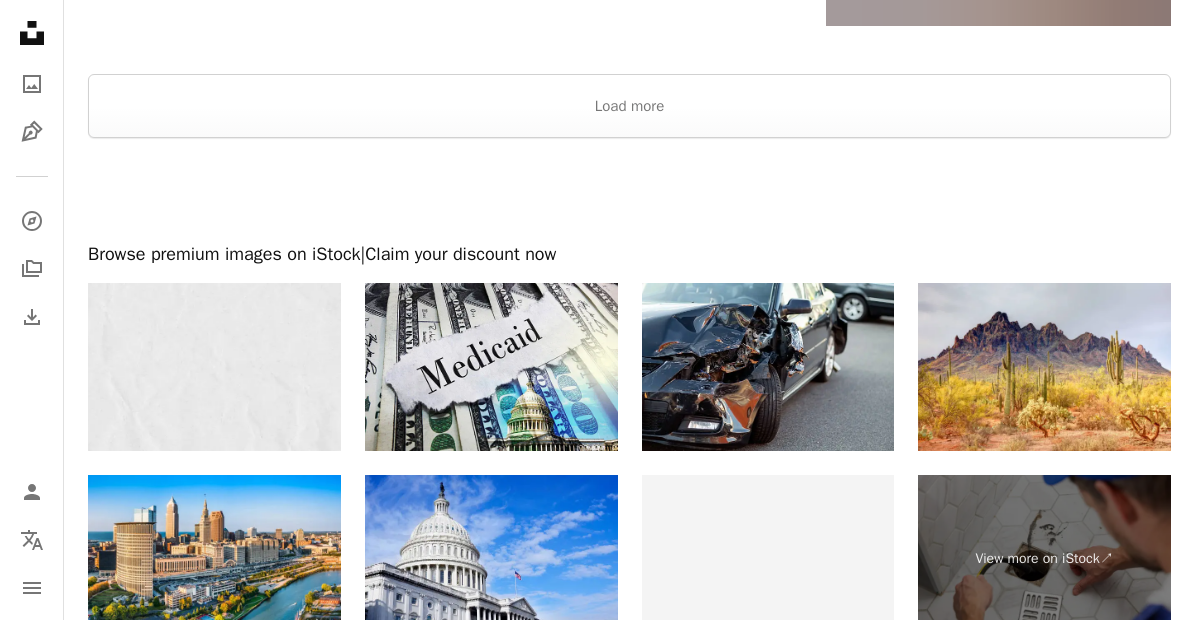 scroll, scrollTop: 7138, scrollLeft: 0, axis: vertical 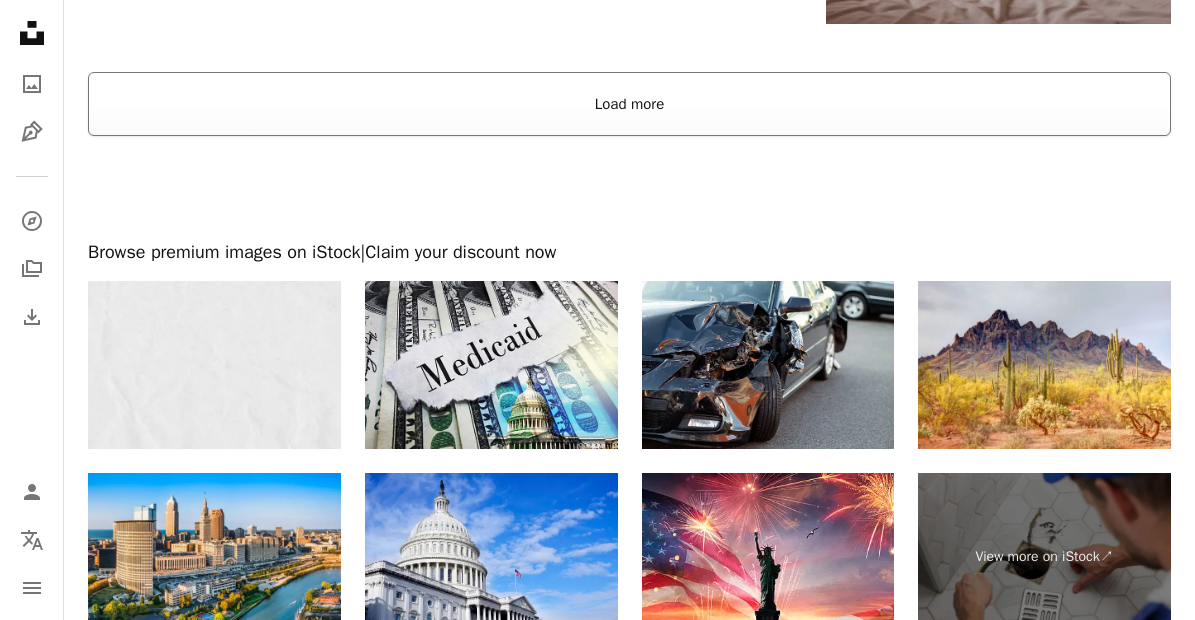 click on "Load more" at bounding box center (629, 104) 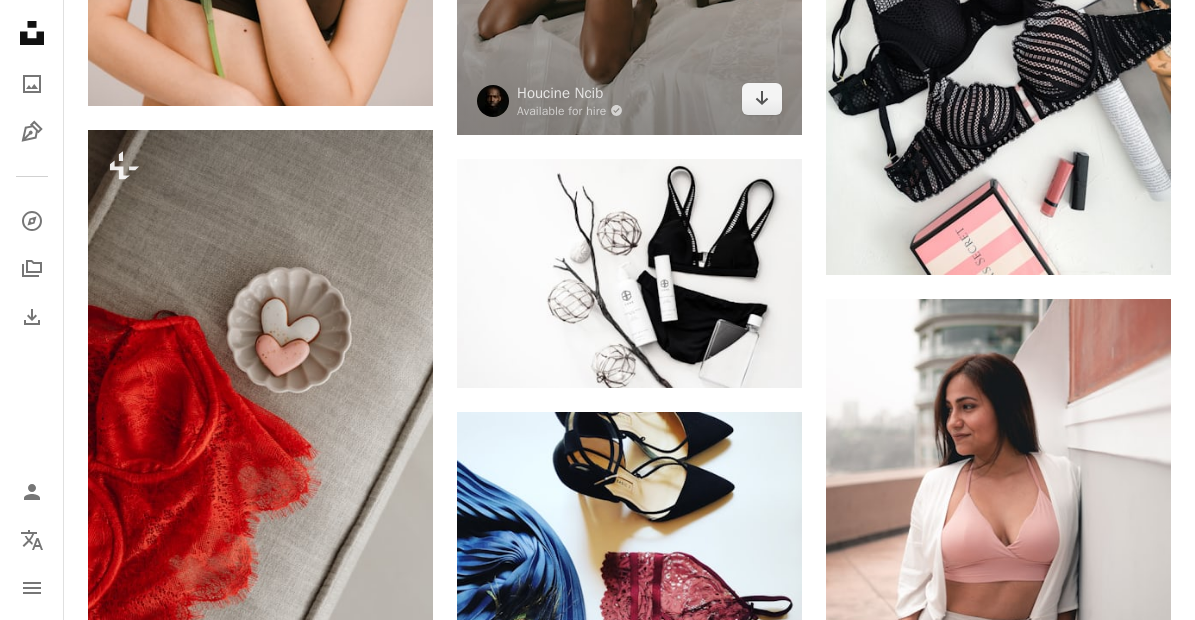 scroll, scrollTop: 11410, scrollLeft: 0, axis: vertical 